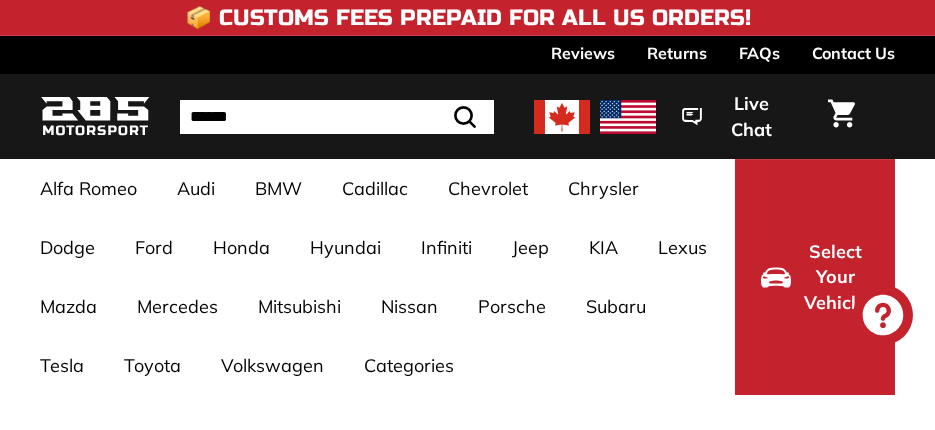 select on "**********" 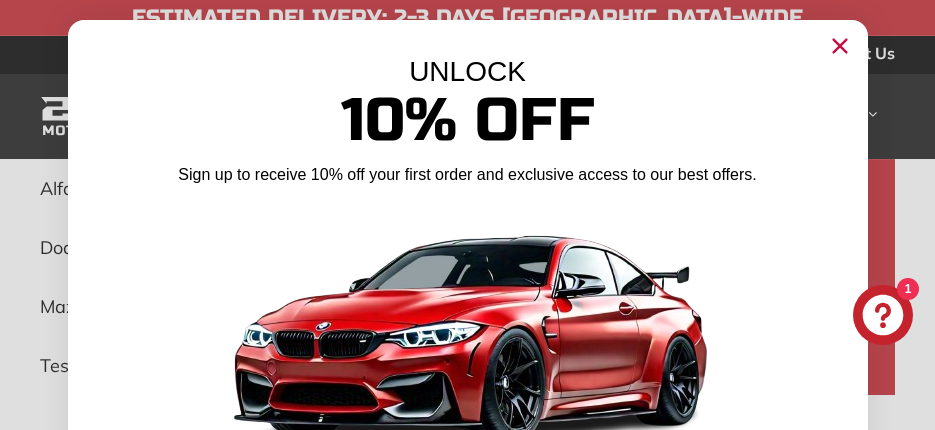 click 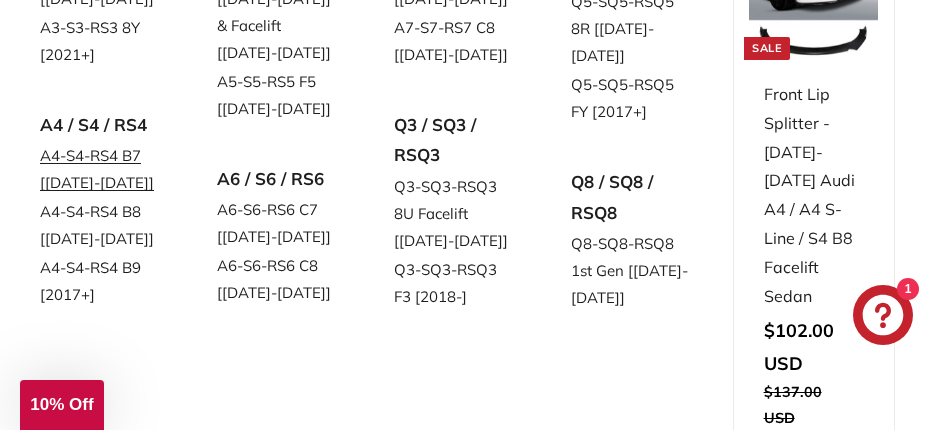 scroll, scrollTop: 400, scrollLeft: 0, axis: vertical 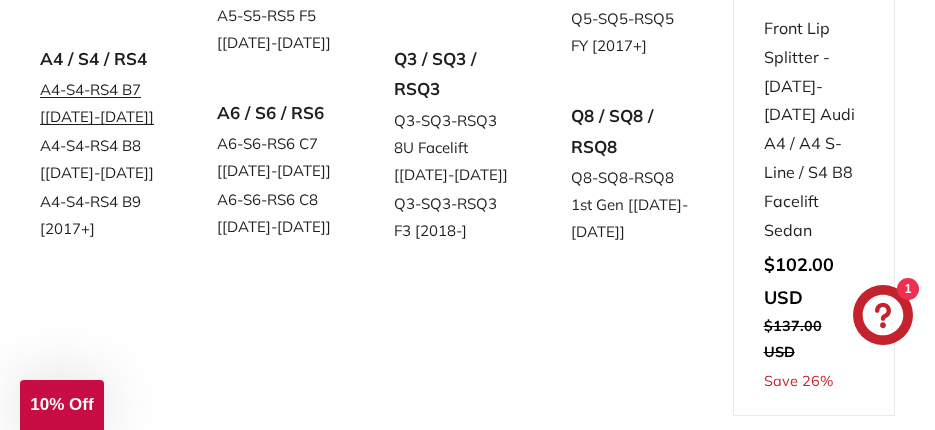 click on "A4-S4-RS4 B7 [[DATE]-[DATE]]" at bounding box center (100, 103) 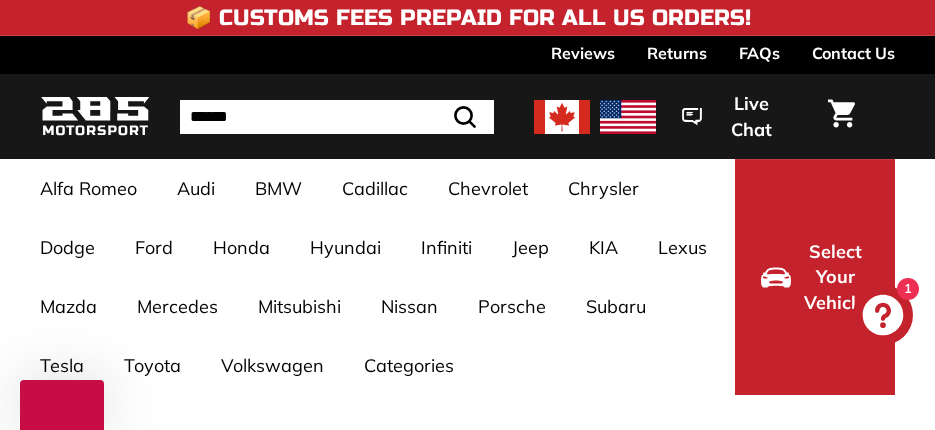 select on "**********" 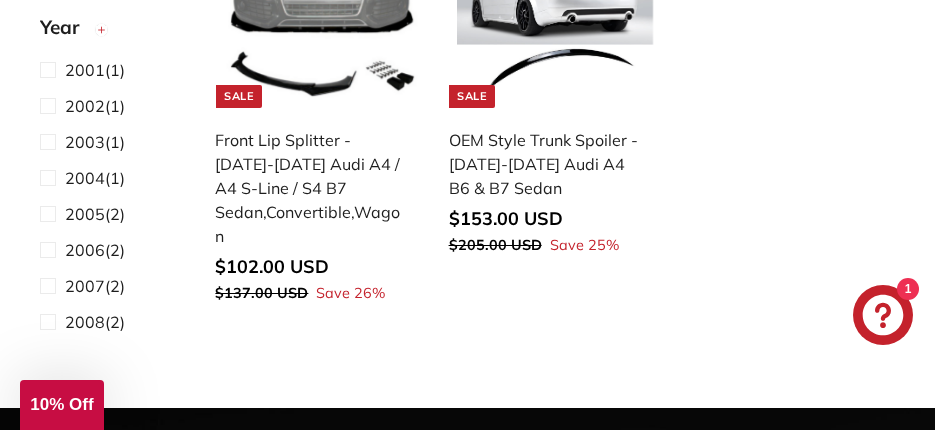 scroll, scrollTop: 600, scrollLeft: 0, axis: vertical 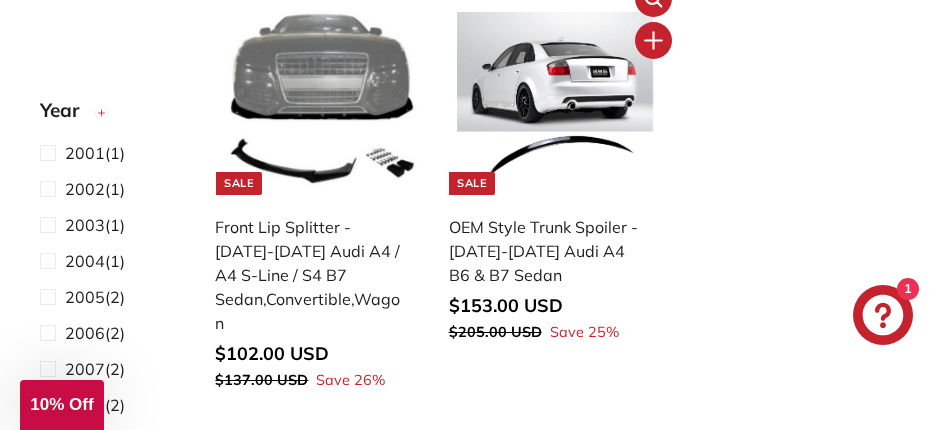 click on "OEM Style Trunk Spoiler - [DATE]-[DATE] Audi A4 B6 & B7 Sedan" at bounding box center [545, 251] 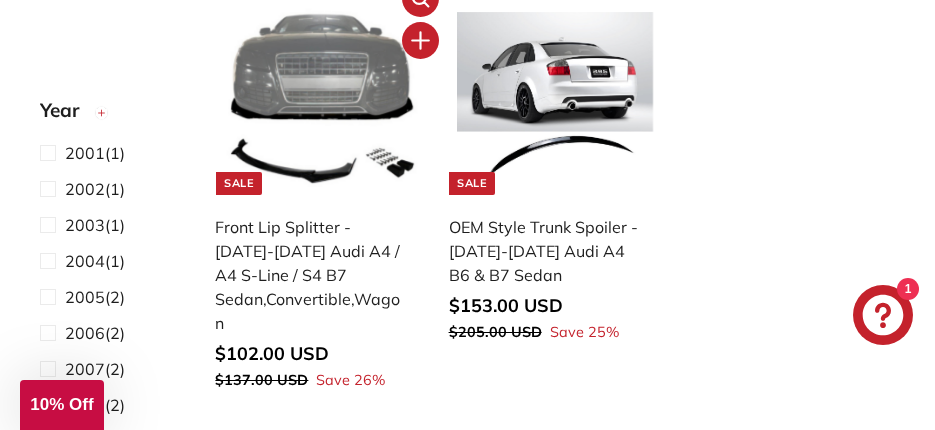 click on "Front Lip Splitter - [DATE]-[DATE] Audi A4 / A4 S-Line / S4 B7 Sedan,Convertible,Wagon" at bounding box center [311, 275] 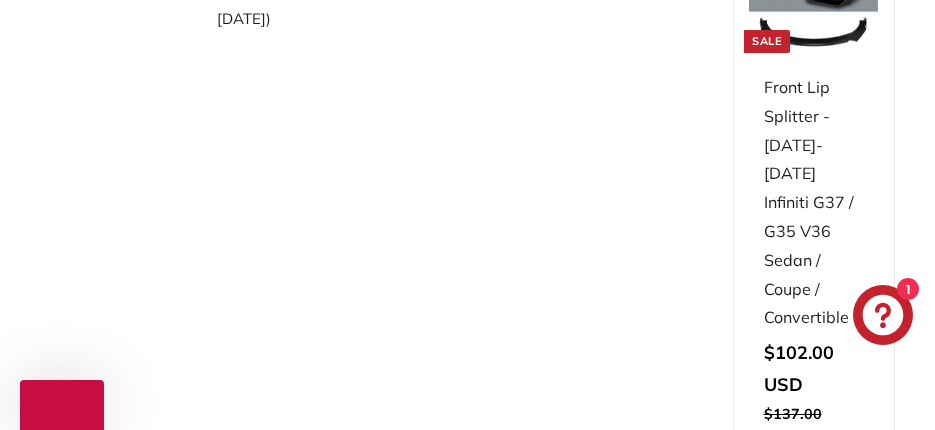scroll, scrollTop: 400, scrollLeft: 0, axis: vertical 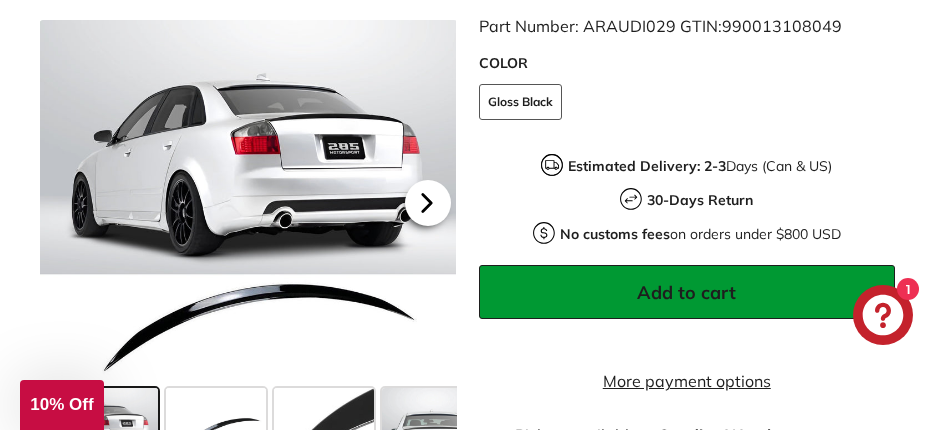 click 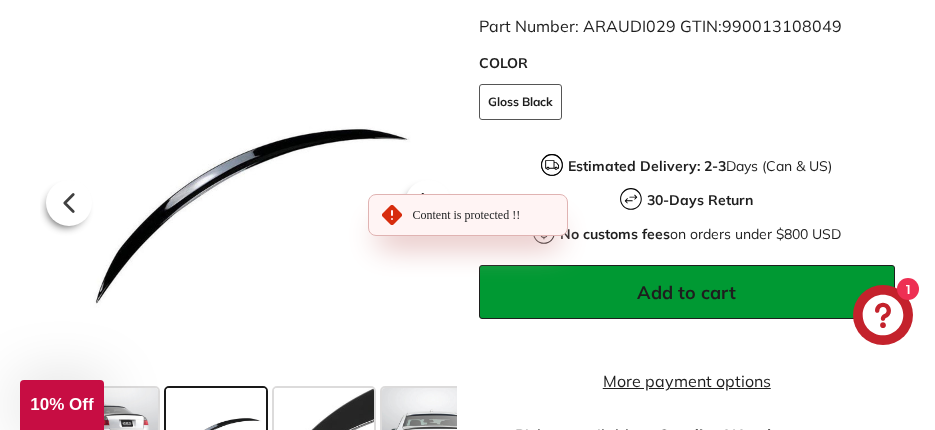 click 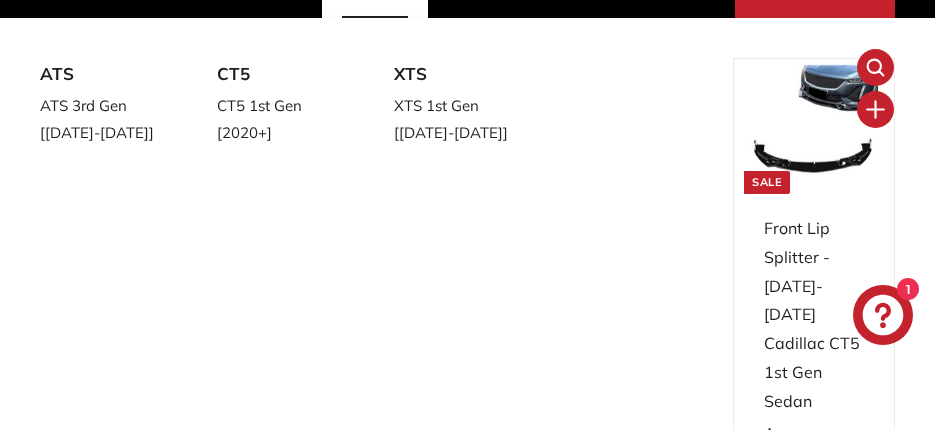 scroll, scrollTop: 0, scrollLeft: 0, axis: both 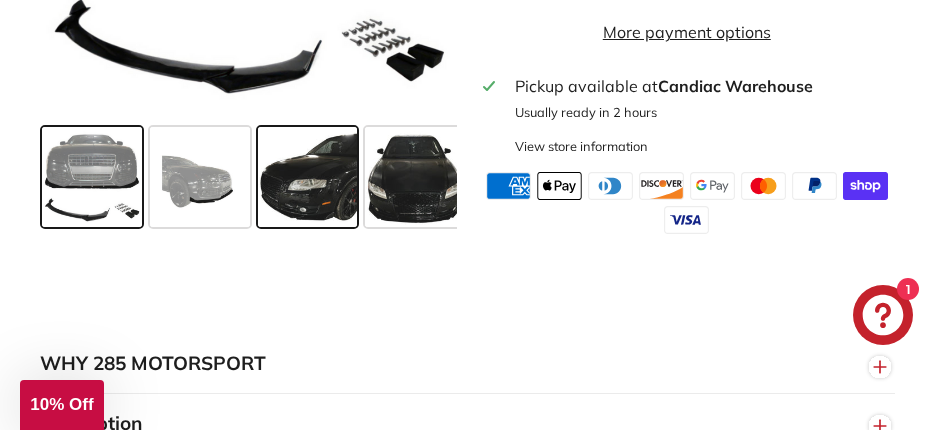 click at bounding box center (308, 176) 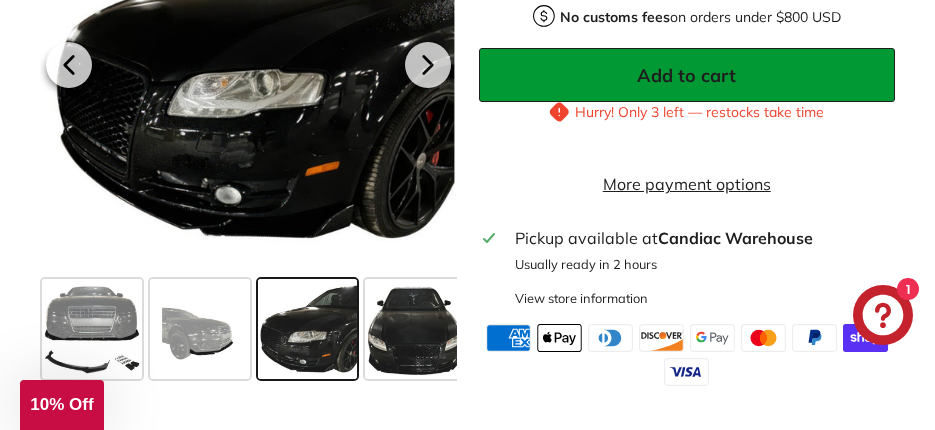 scroll, scrollTop: 1000, scrollLeft: 0, axis: vertical 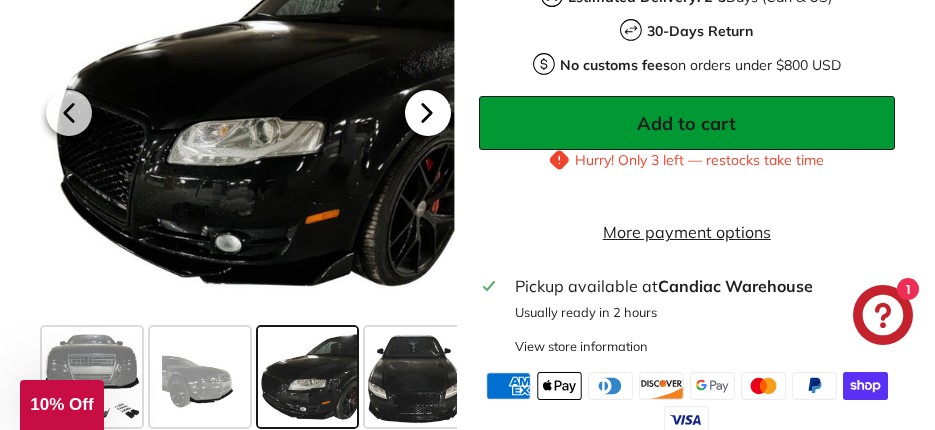 click 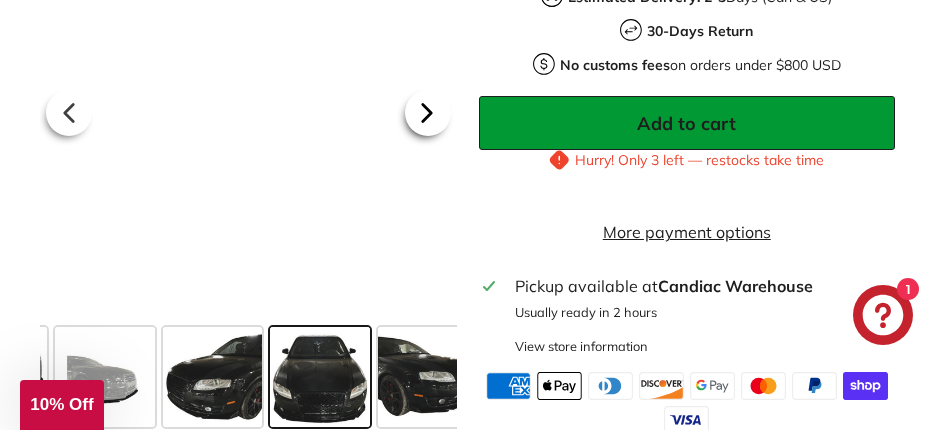 scroll, scrollTop: 0, scrollLeft: 167, axis: horizontal 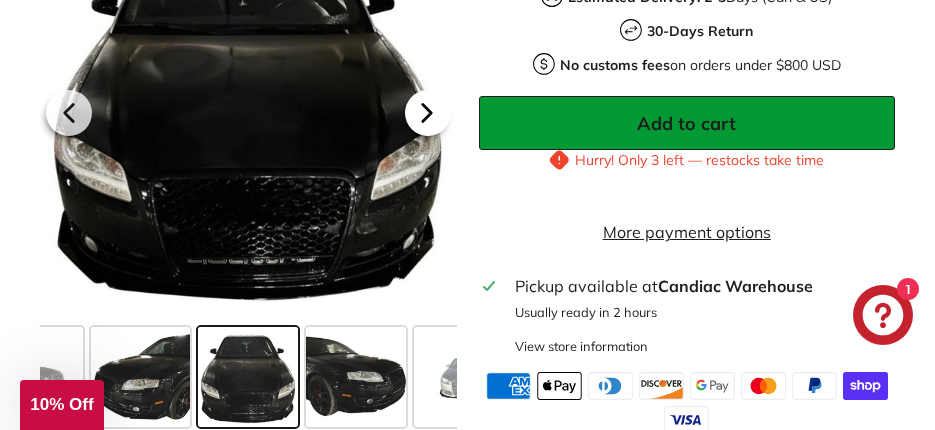 click 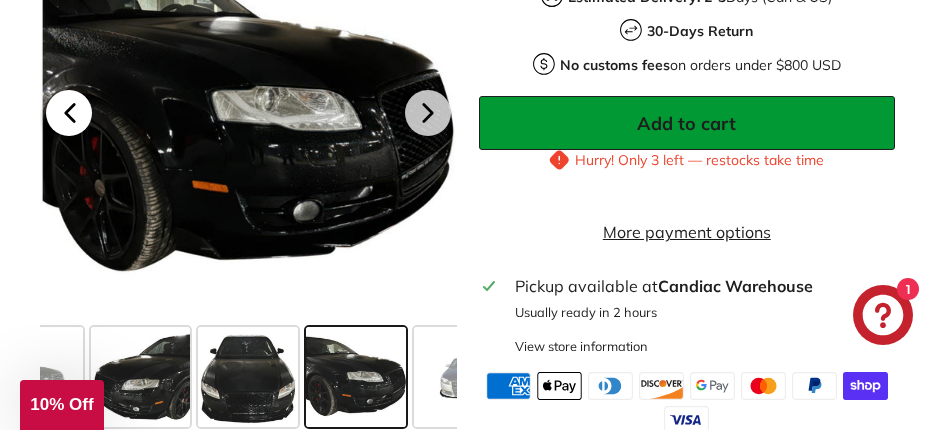 click at bounding box center [69, 113] 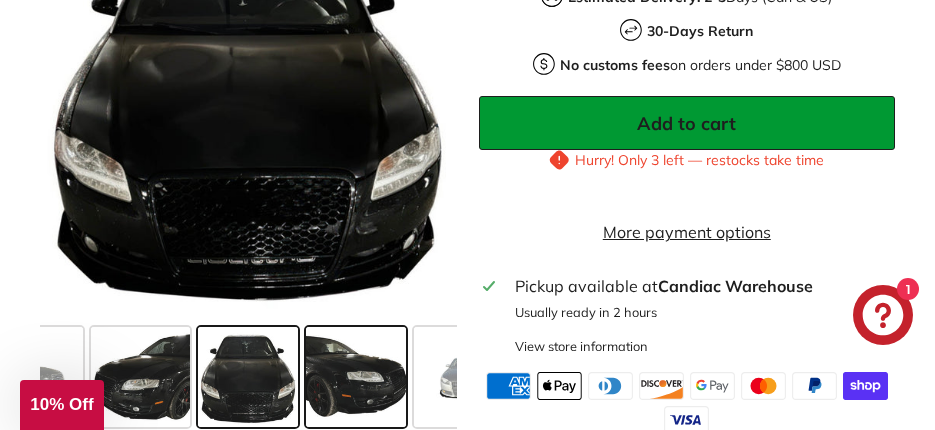 scroll, scrollTop: 1200, scrollLeft: 0, axis: vertical 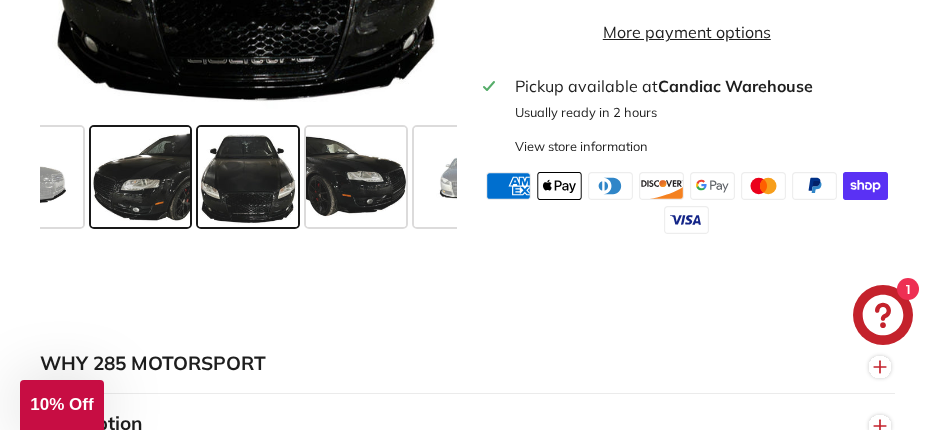 click at bounding box center [141, 176] 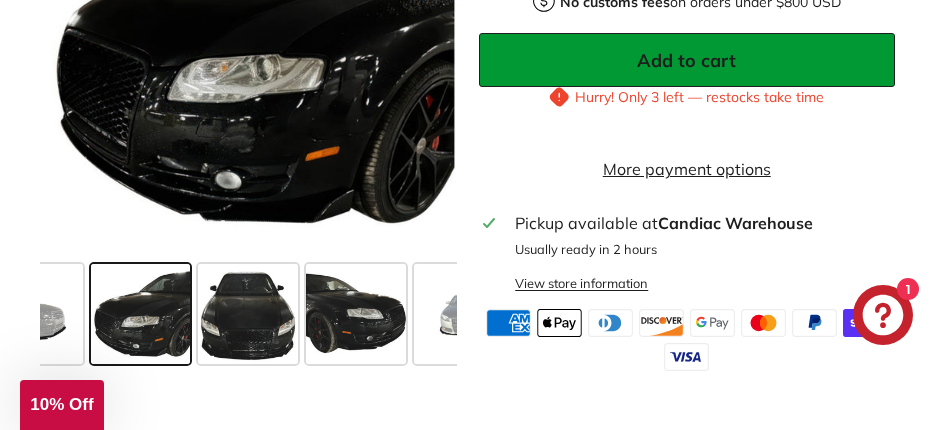 scroll, scrollTop: 1000, scrollLeft: 0, axis: vertical 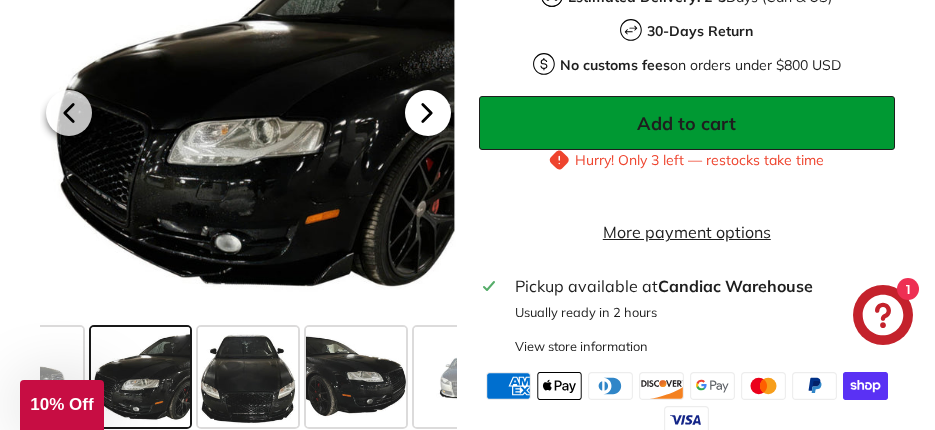 click 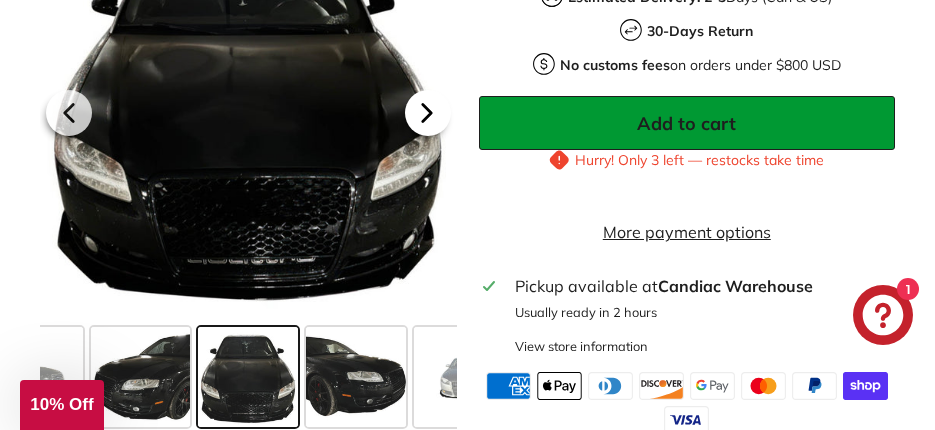 click 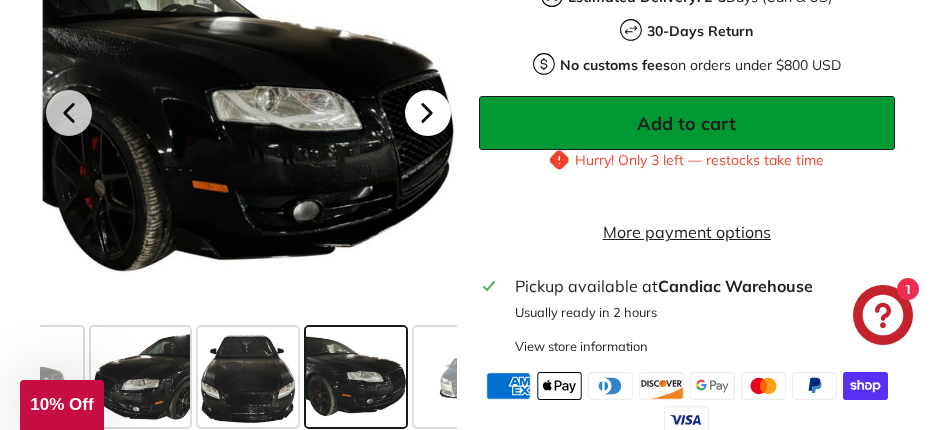 click 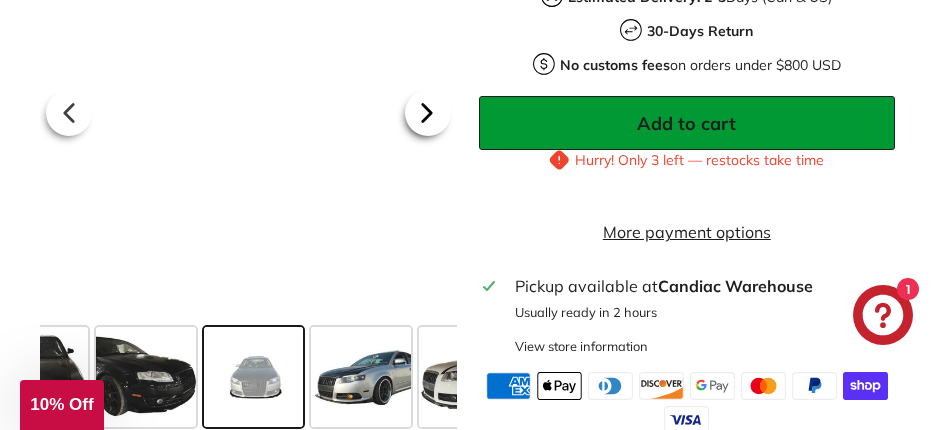 scroll, scrollTop: 0, scrollLeft: 383, axis: horizontal 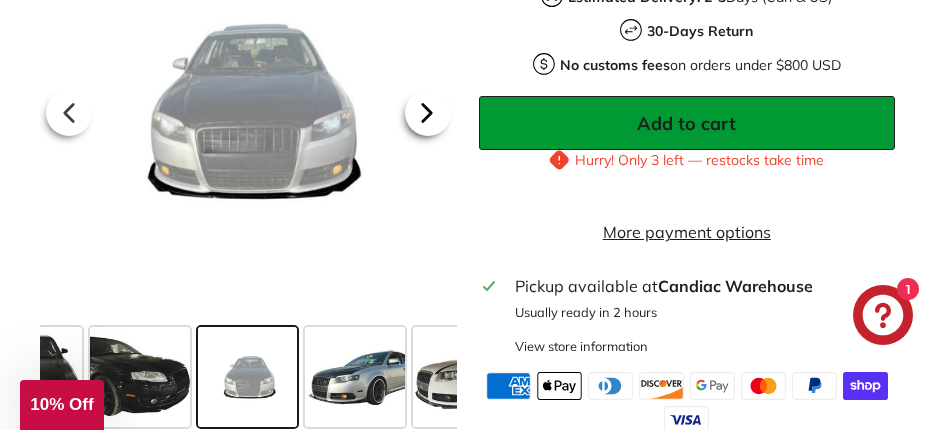 click 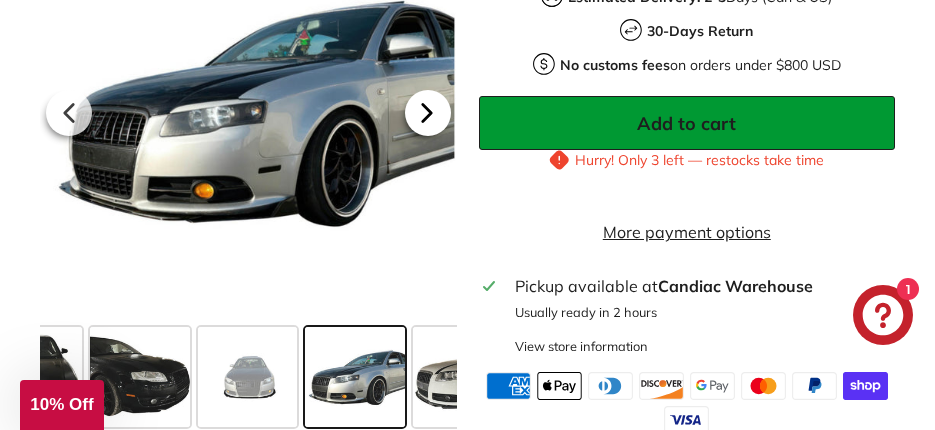 click 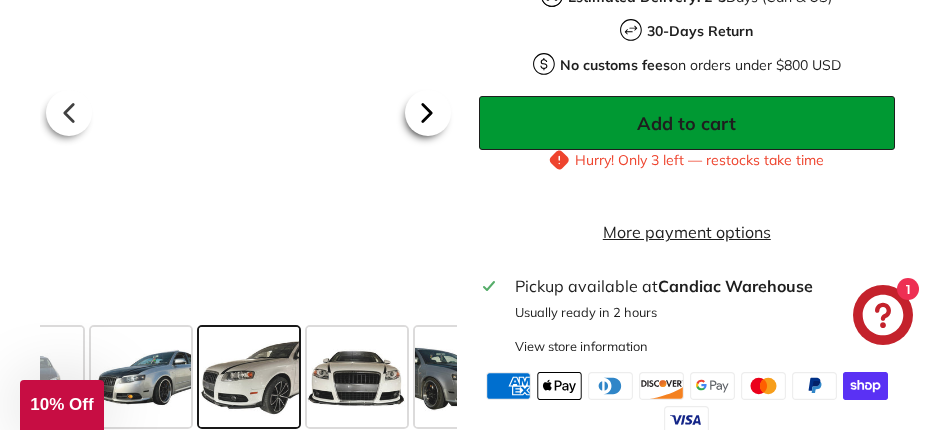scroll, scrollTop: 0, scrollLeft: 598, axis: horizontal 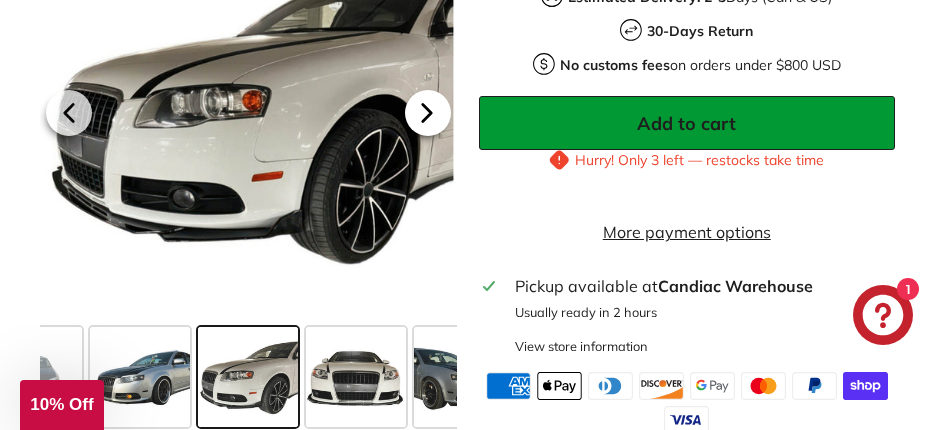 click 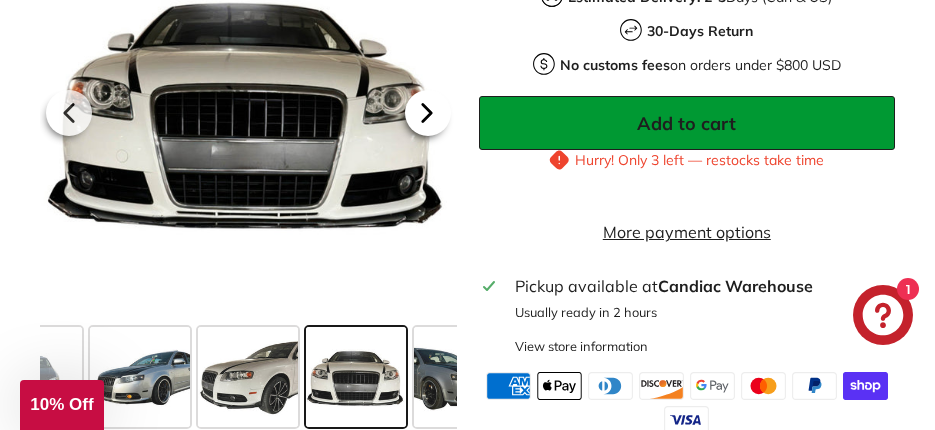 click 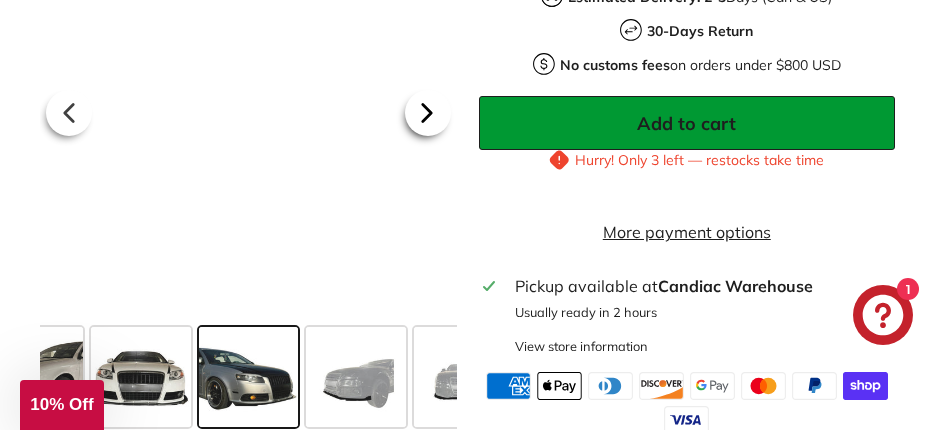 scroll, scrollTop: 0, scrollLeft: 814, axis: horizontal 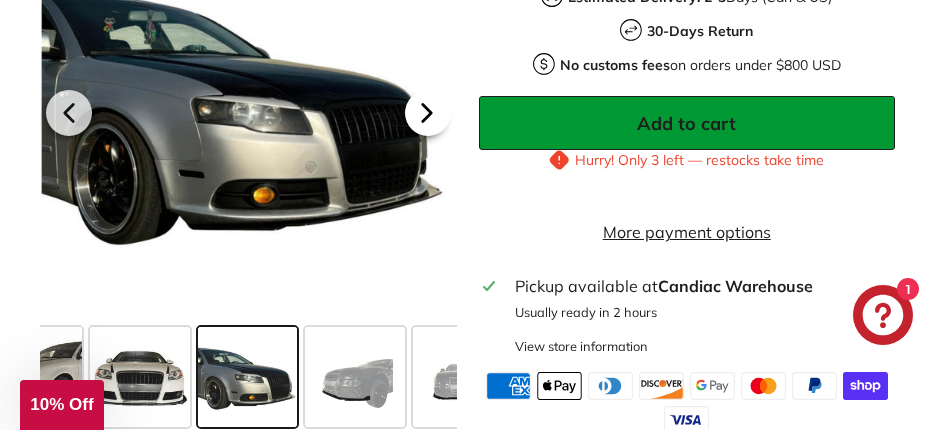 click 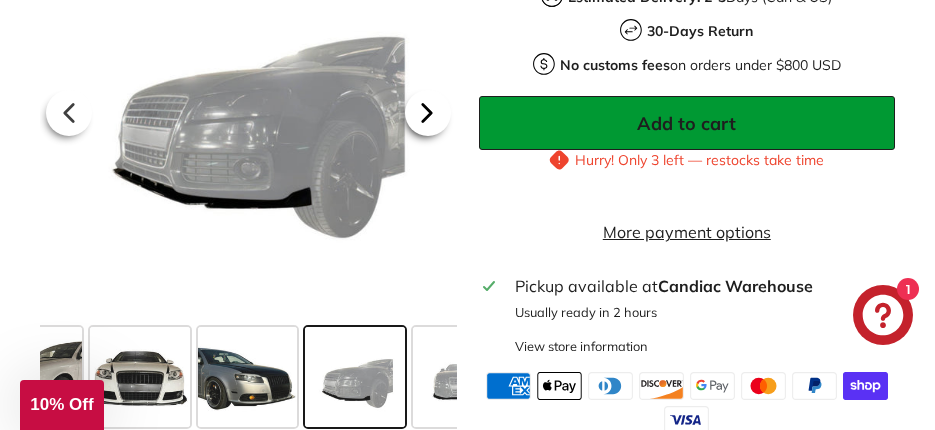 click 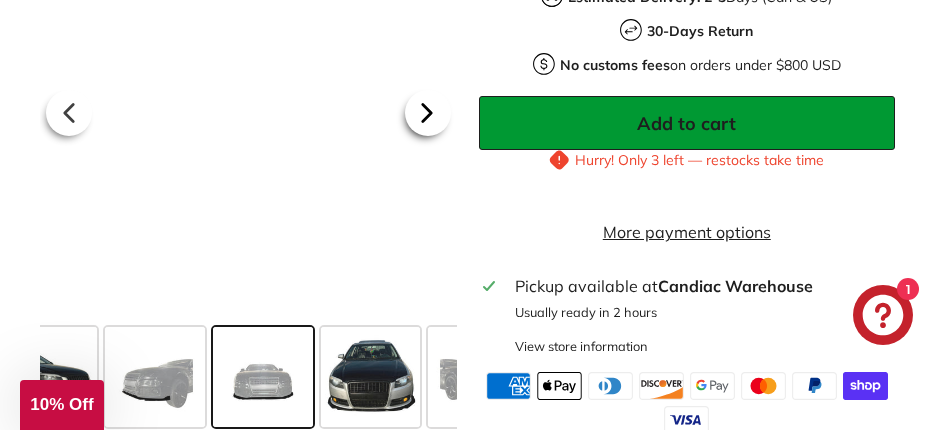 scroll, scrollTop: 0, scrollLeft: 1029, axis: horizontal 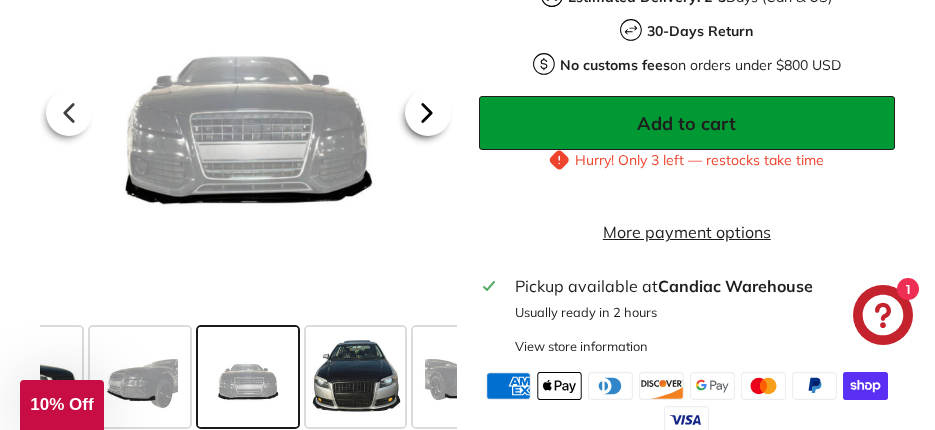 click 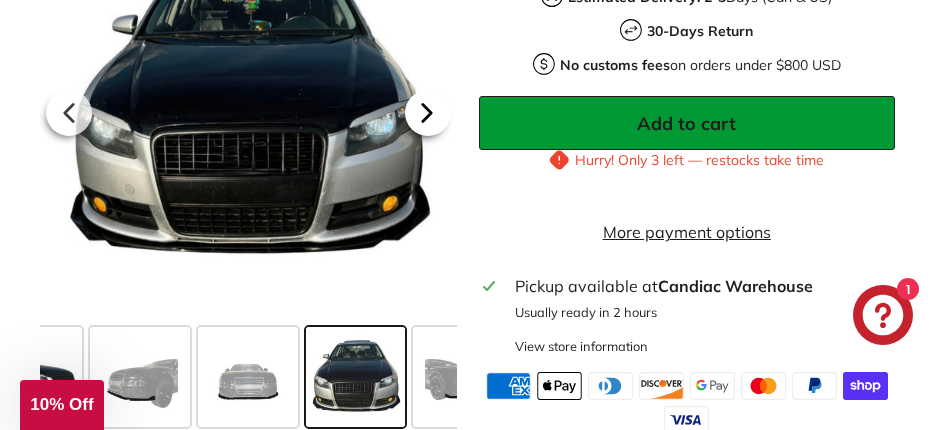 click 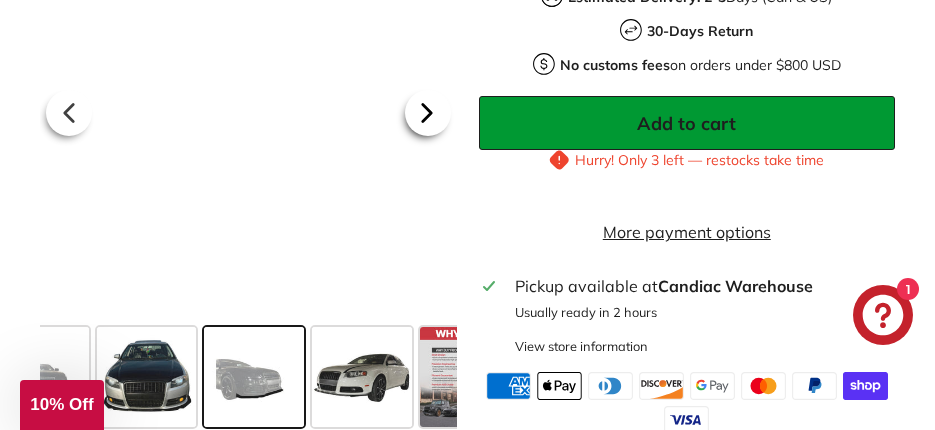 scroll, scrollTop: 0, scrollLeft: 1244, axis: horizontal 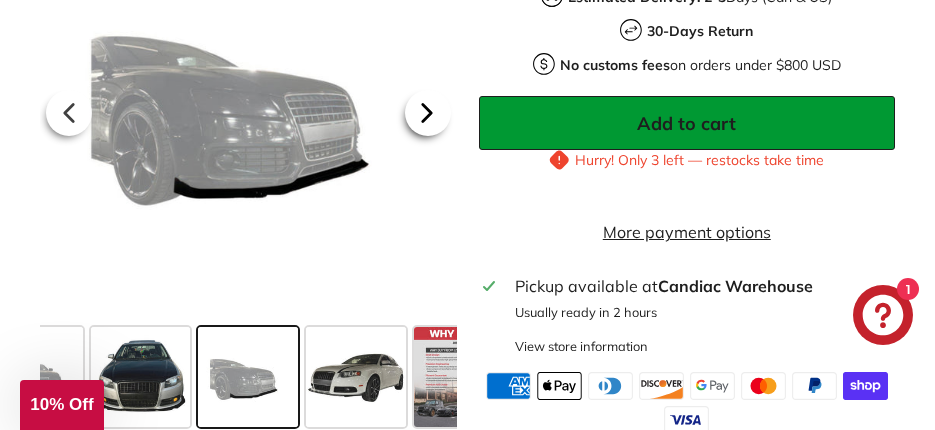 click 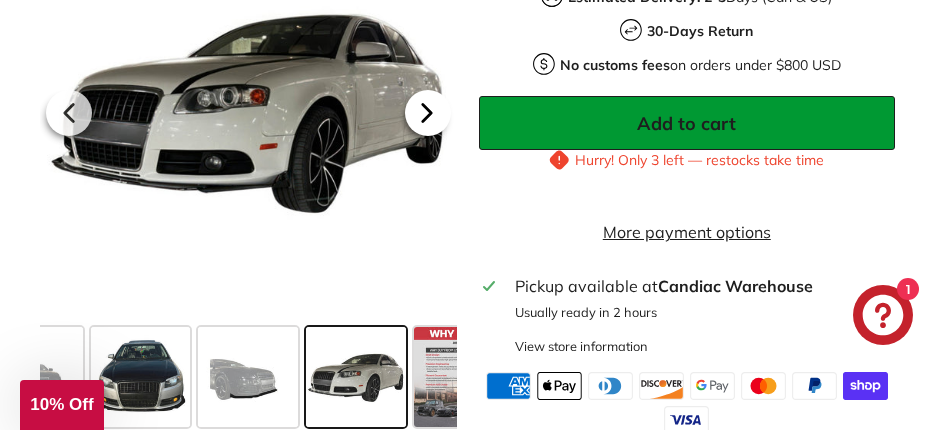 click 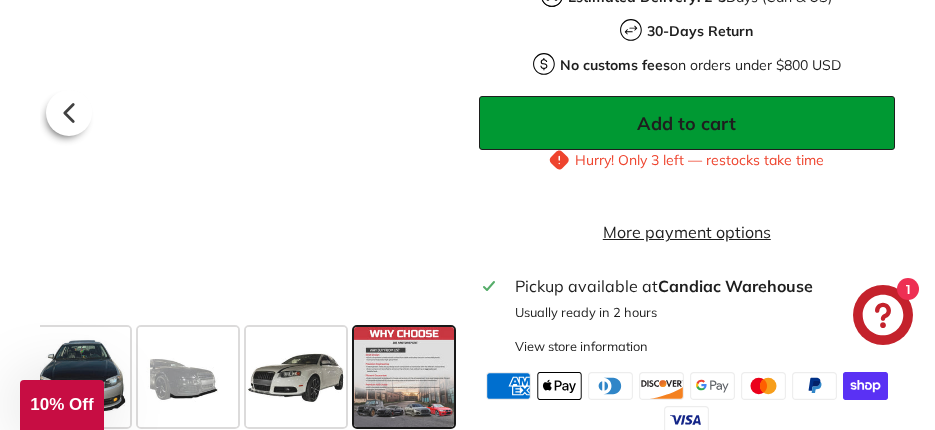 scroll, scrollTop: 0, scrollLeft: 1305, axis: horizontal 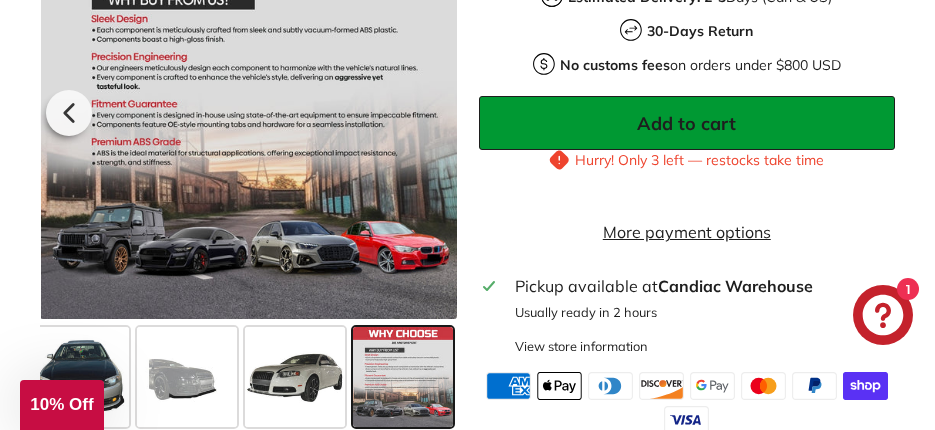 click at bounding box center (249, 110) 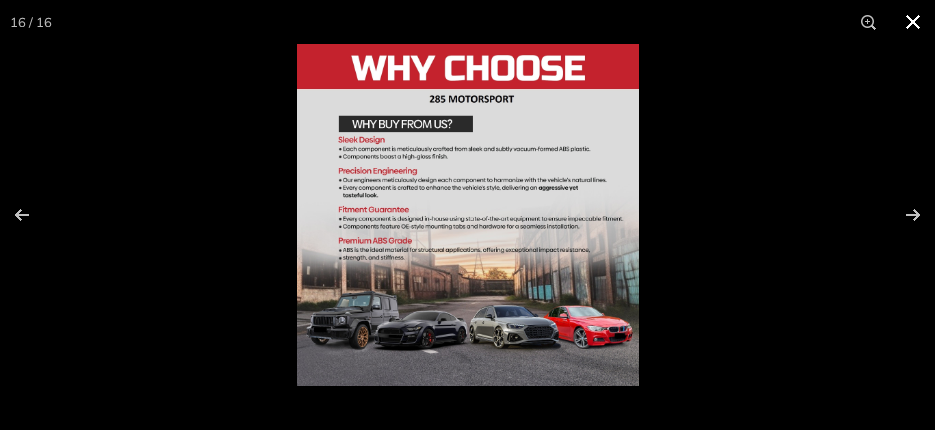 click at bounding box center (913, 22) 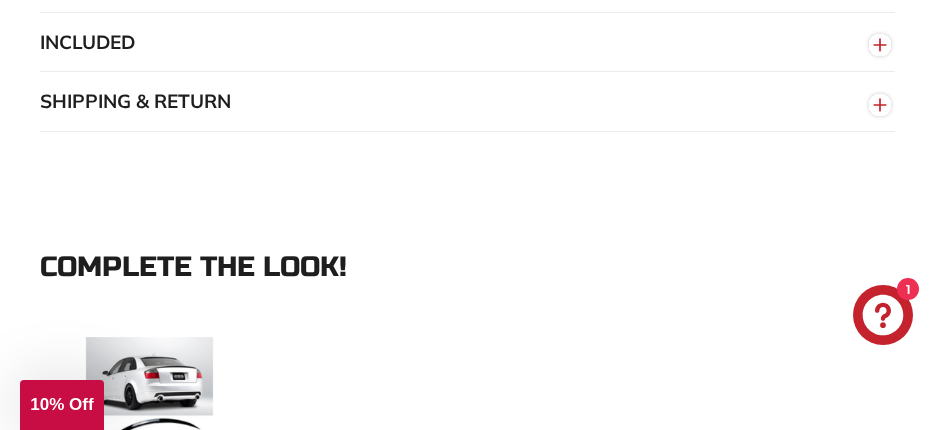 scroll, scrollTop: 1800, scrollLeft: 0, axis: vertical 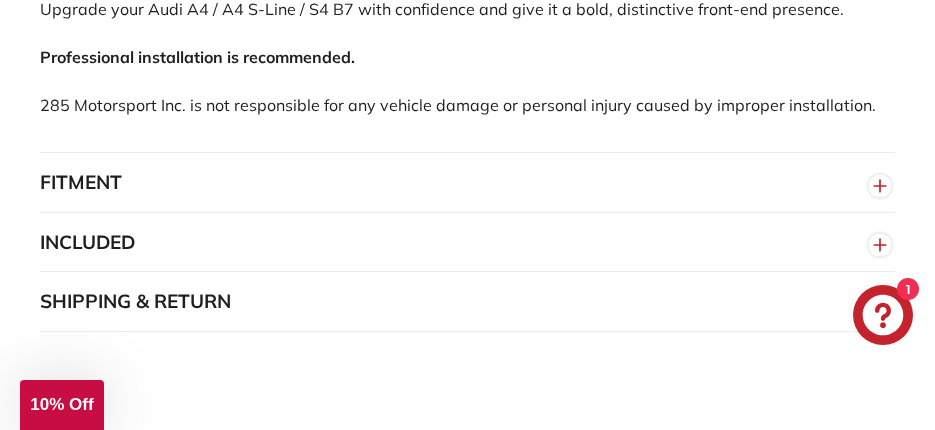 click on "FITMENT" at bounding box center (467, 183) 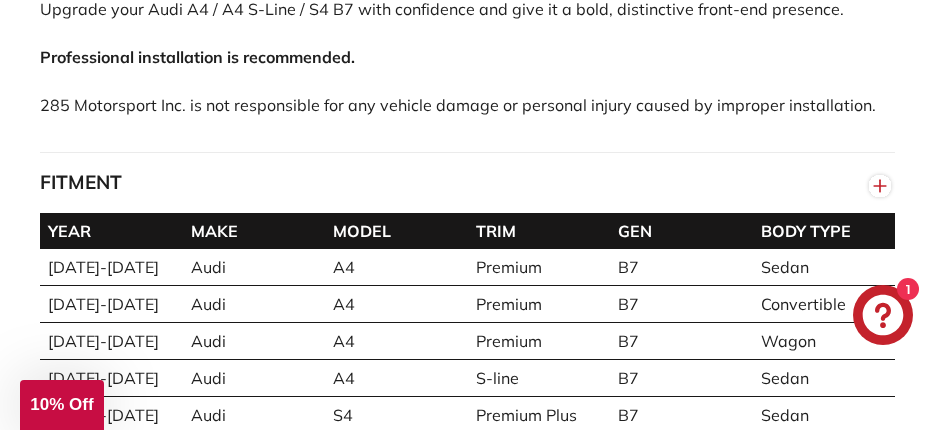 click on "FITMENT" at bounding box center (467, 183) 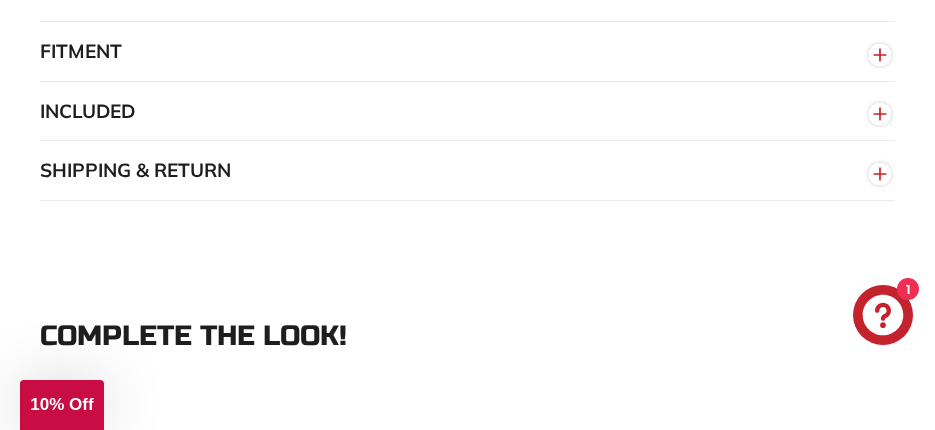 scroll, scrollTop: 2000, scrollLeft: 0, axis: vertical 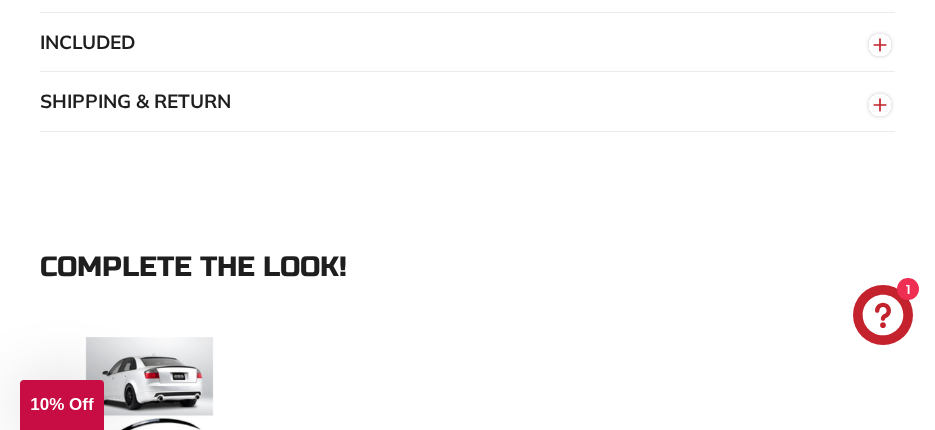 click on "INCLUDED" at bounding box center (467, 43) 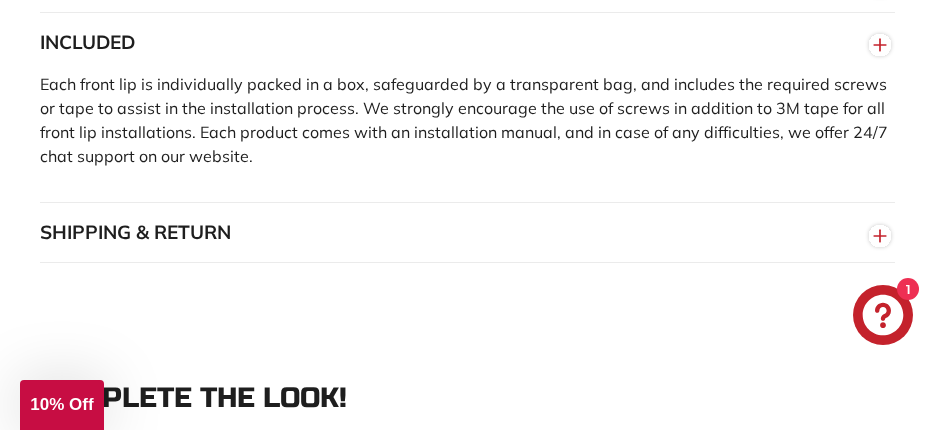click on "INCLUDED" at bounding box center (467, 43) 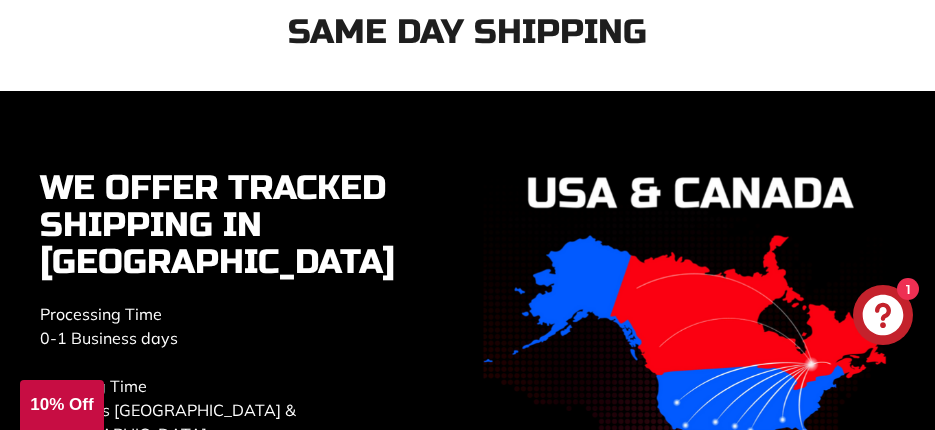 scroll, scrollTop: 5000, scrollLeft: 0, axis: vertical 